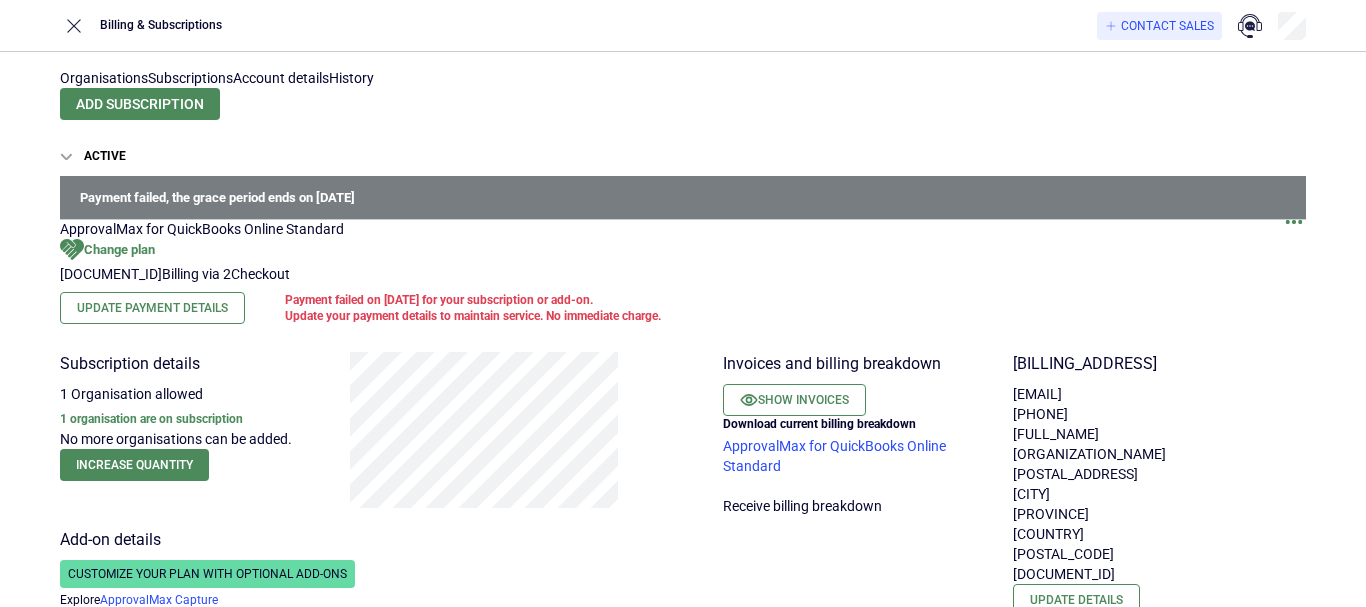 scroll, scrollTop: 0, scrollLeft: 0, axis: both 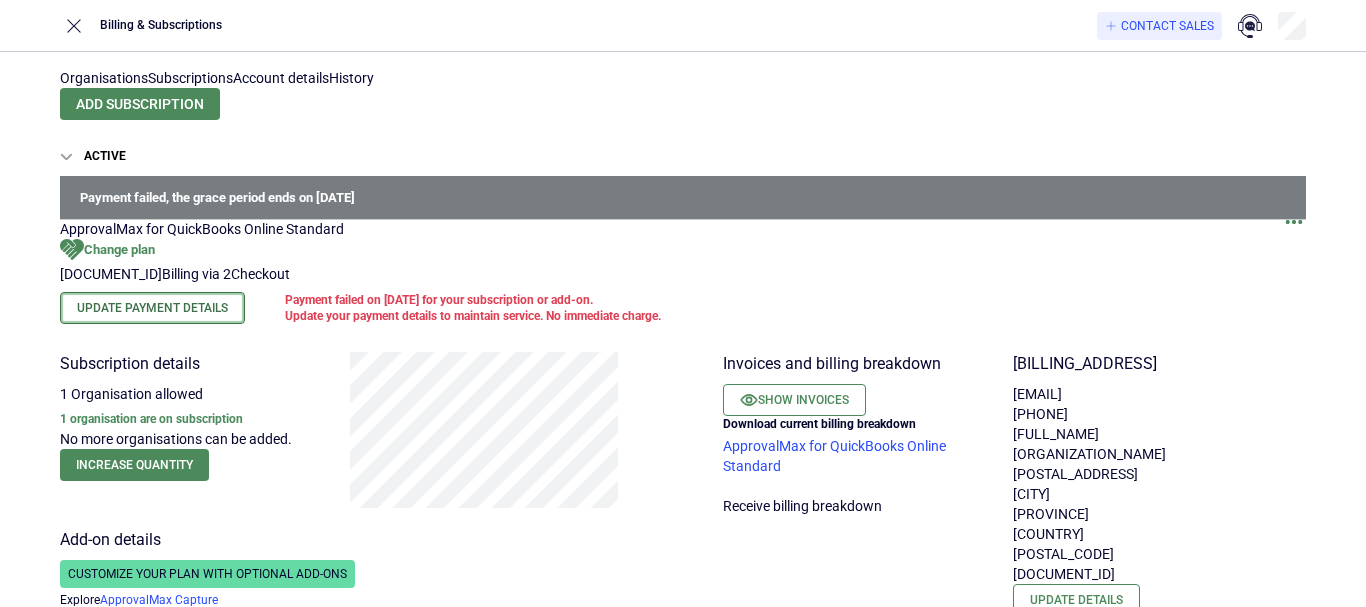 click on "Update Payment Details" at bounding box center [152, 308] 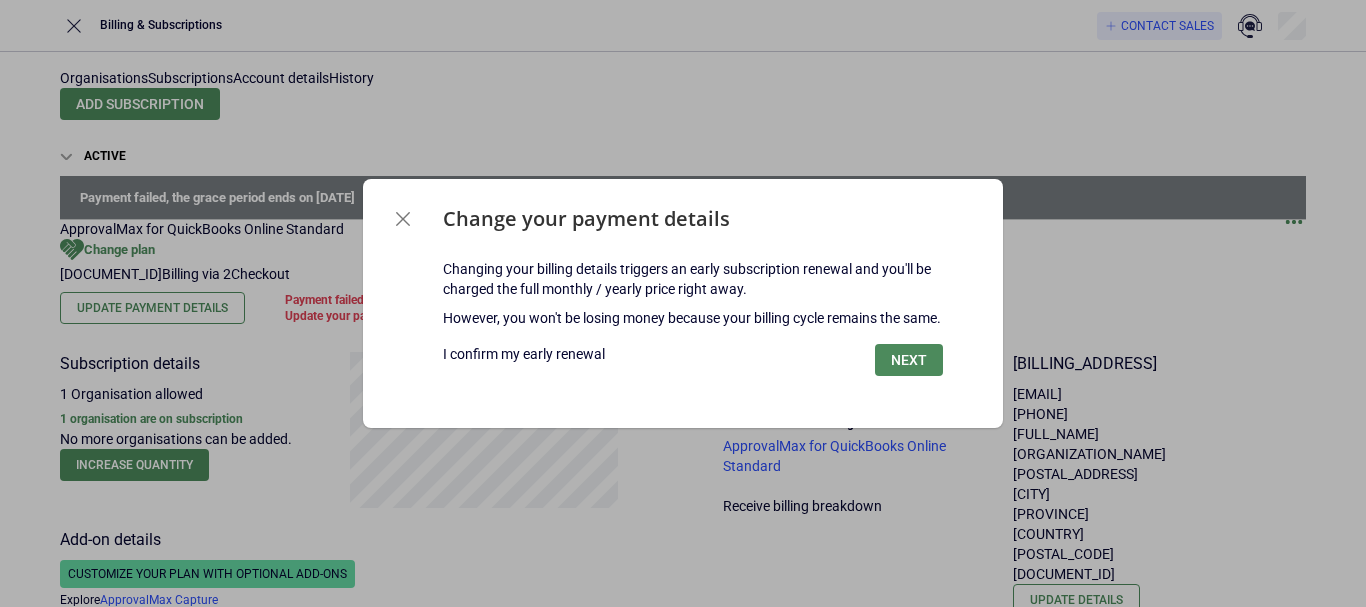 click on "I confirm my early renewal" at bounding box center (524, 354) 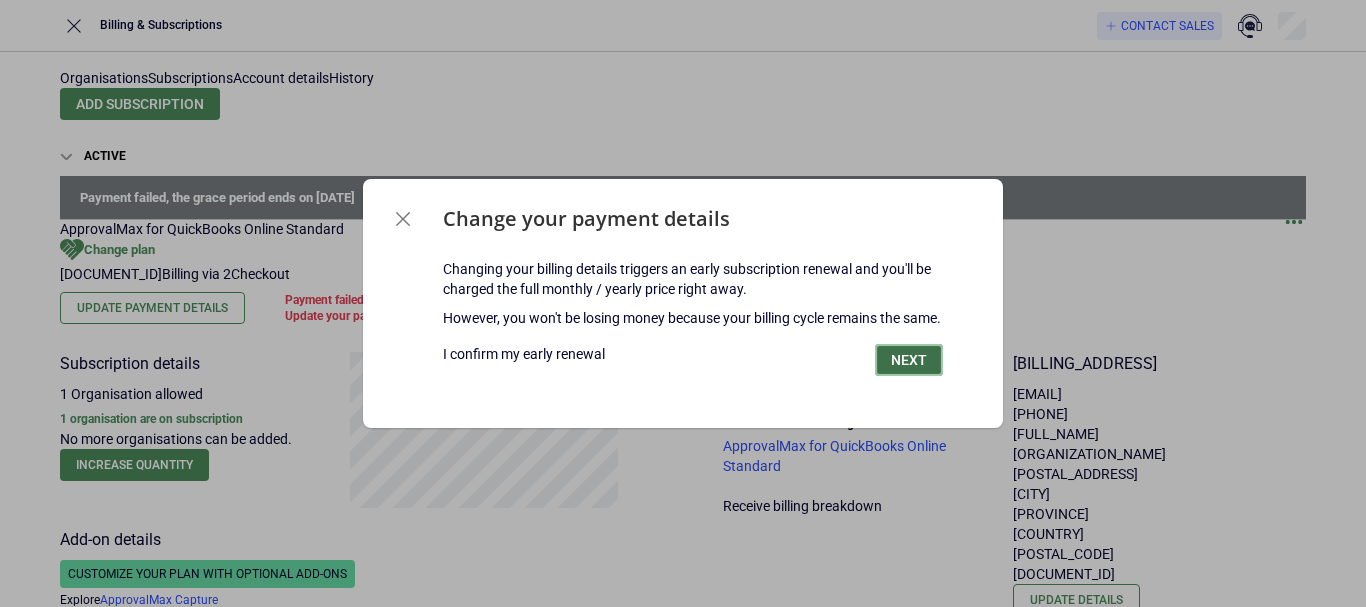 click on "Next" at bounding box center [909, 360] 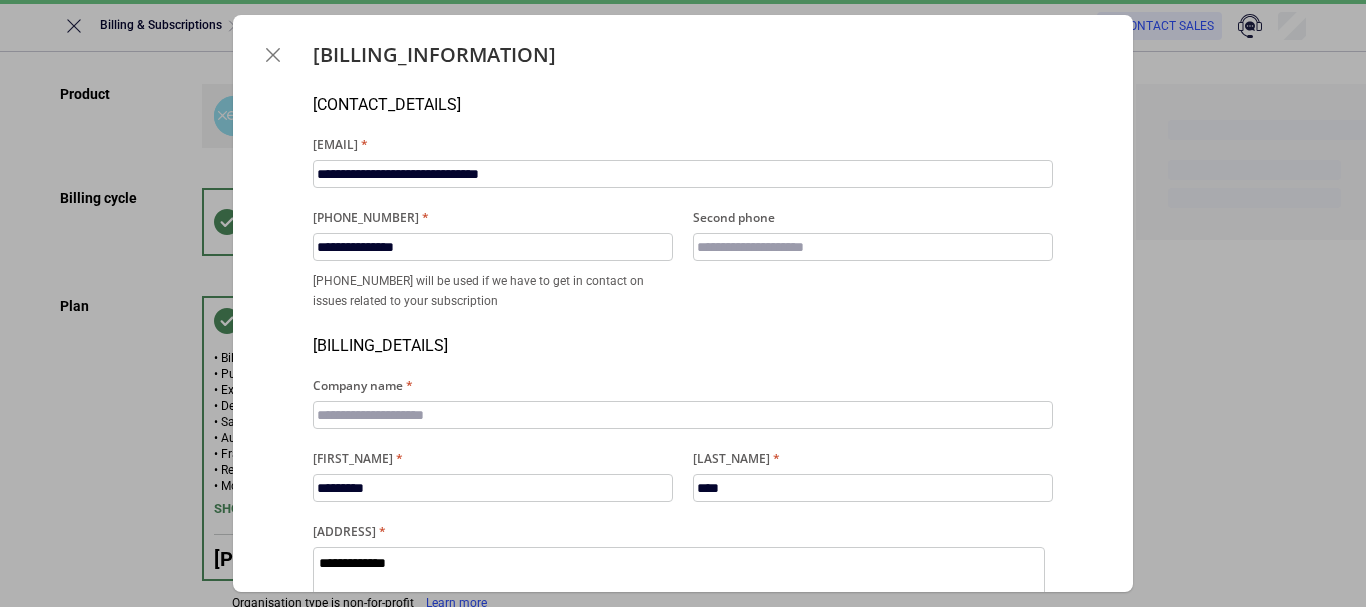 scroll, scrollTop: 200, scrollLeft: 0, axis: vertical 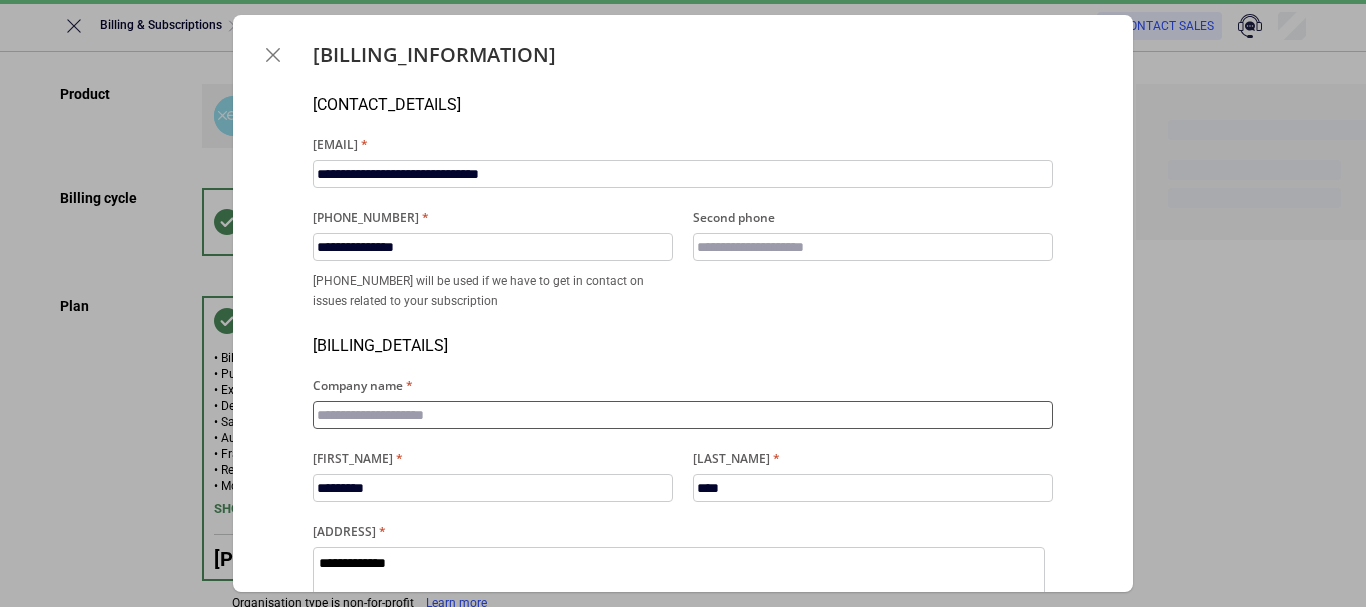 click on "Company name" at bounding box center [683, 415] 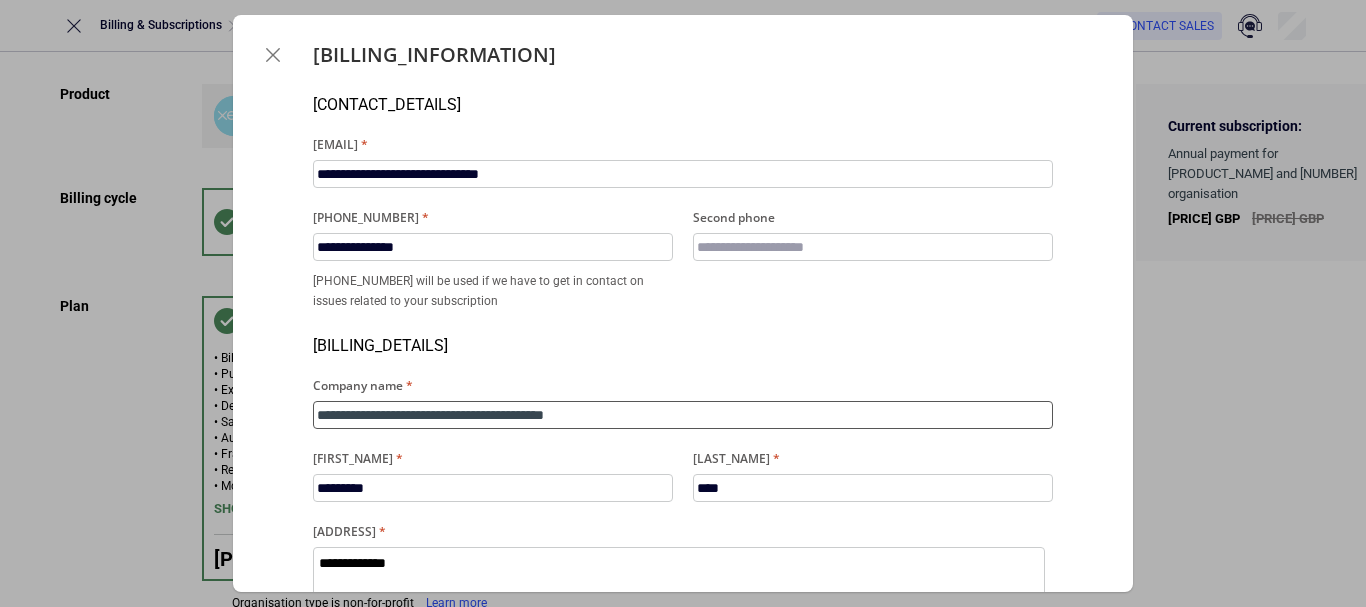 scroll, scrollTop: 368, scrollLeft: 0, axis: vertical 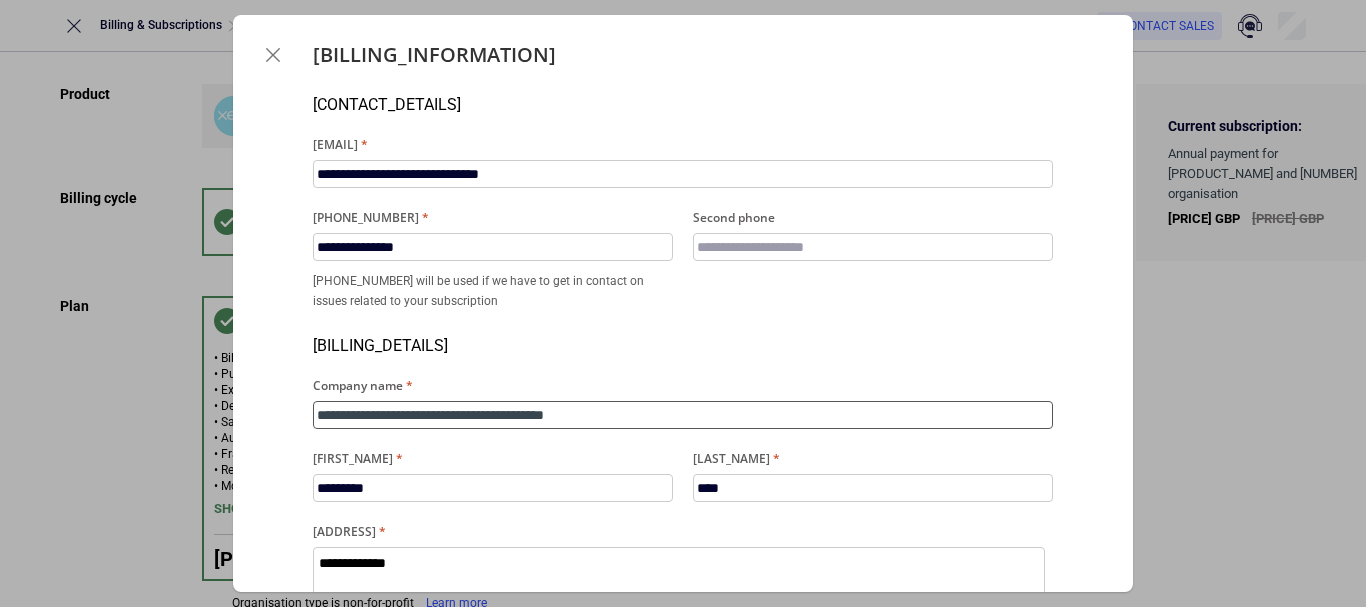 type on "**********" 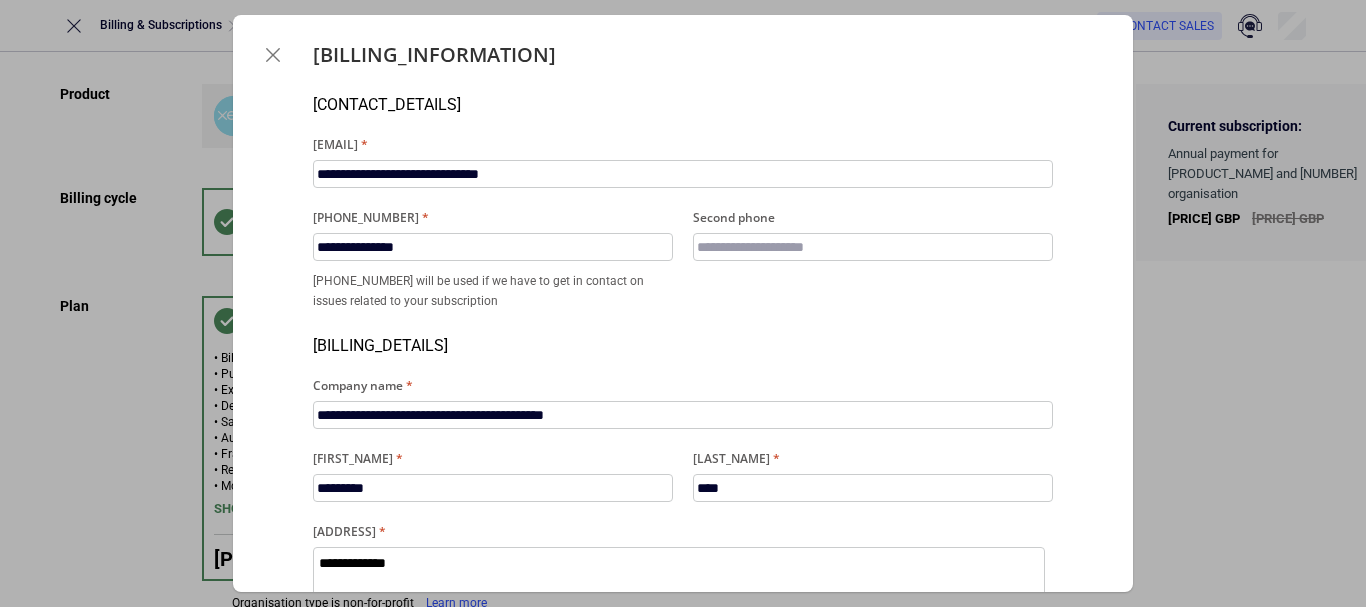 click on "Proceed to checkout" at bounding box center [683, 904] 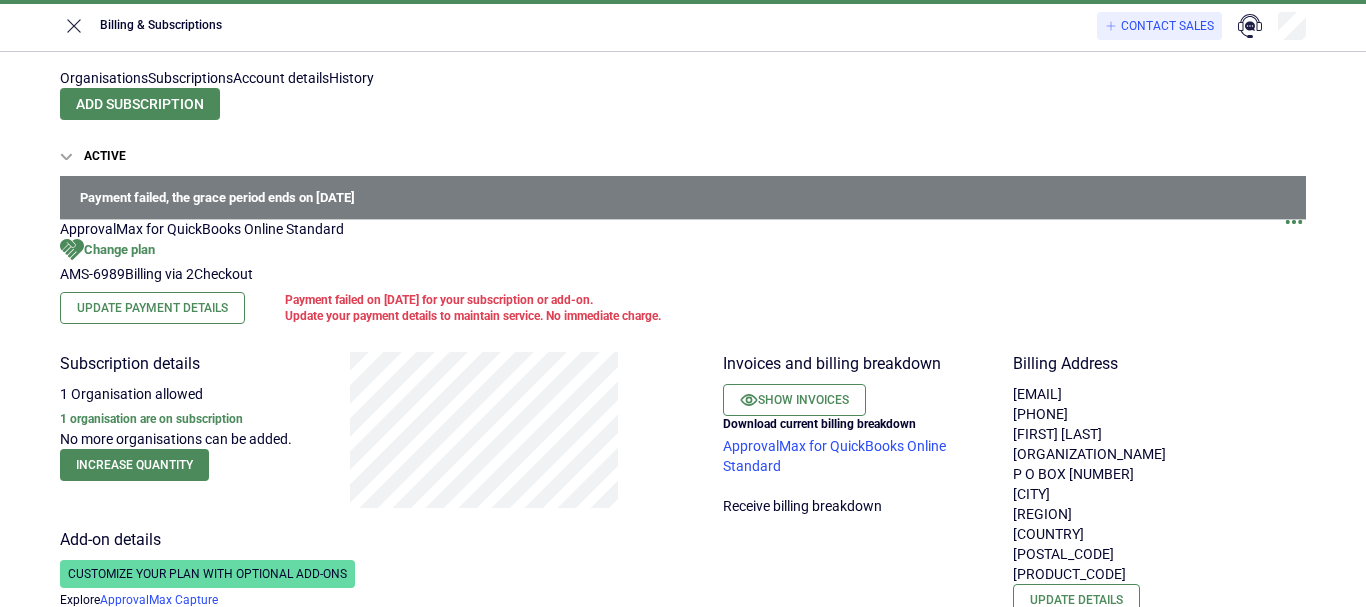scroll, scrollTop: 0, scrollLeft: 0, axis: both 